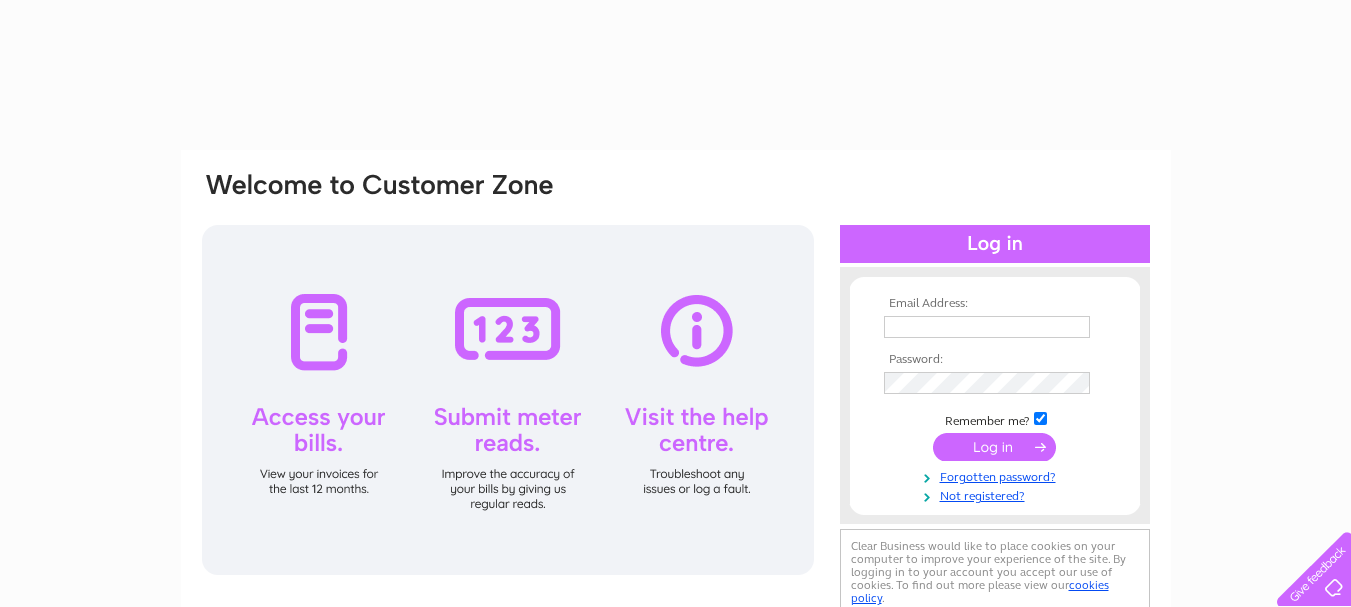 scroll, scrollTop: 0, scrollLeft: 0, axis: both 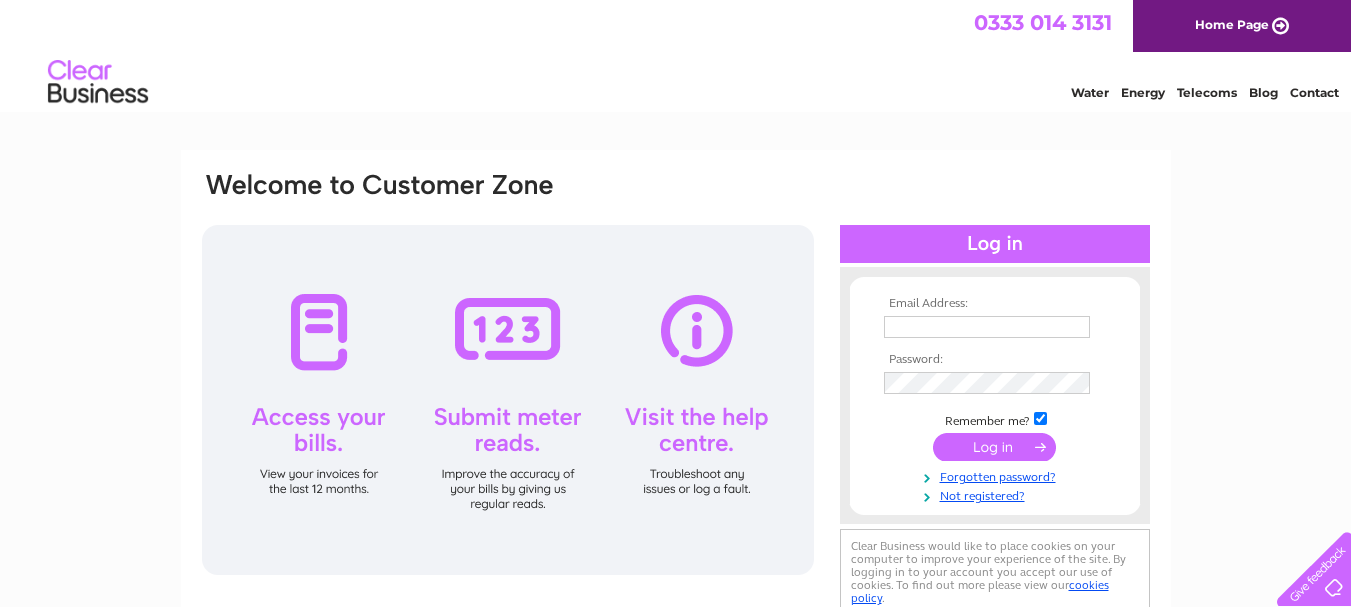 type on "info@leadkettyfarm.co.uk" 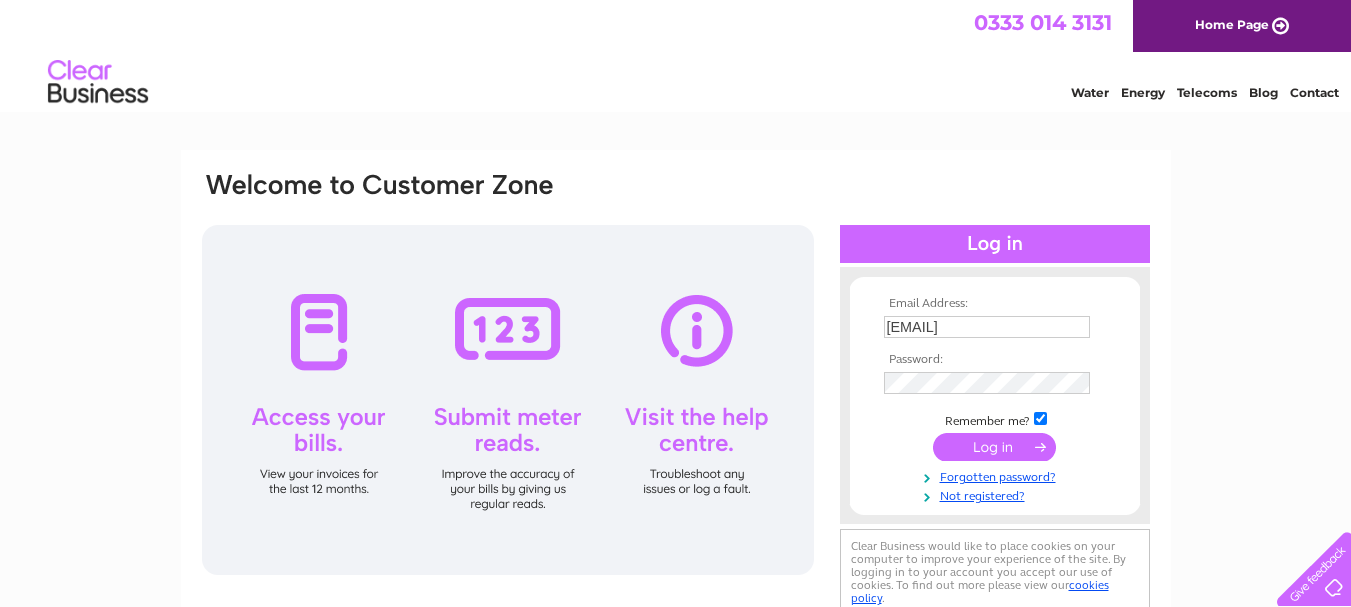scroll, scrollTop: 0, scrollLeft: 0, axis: both 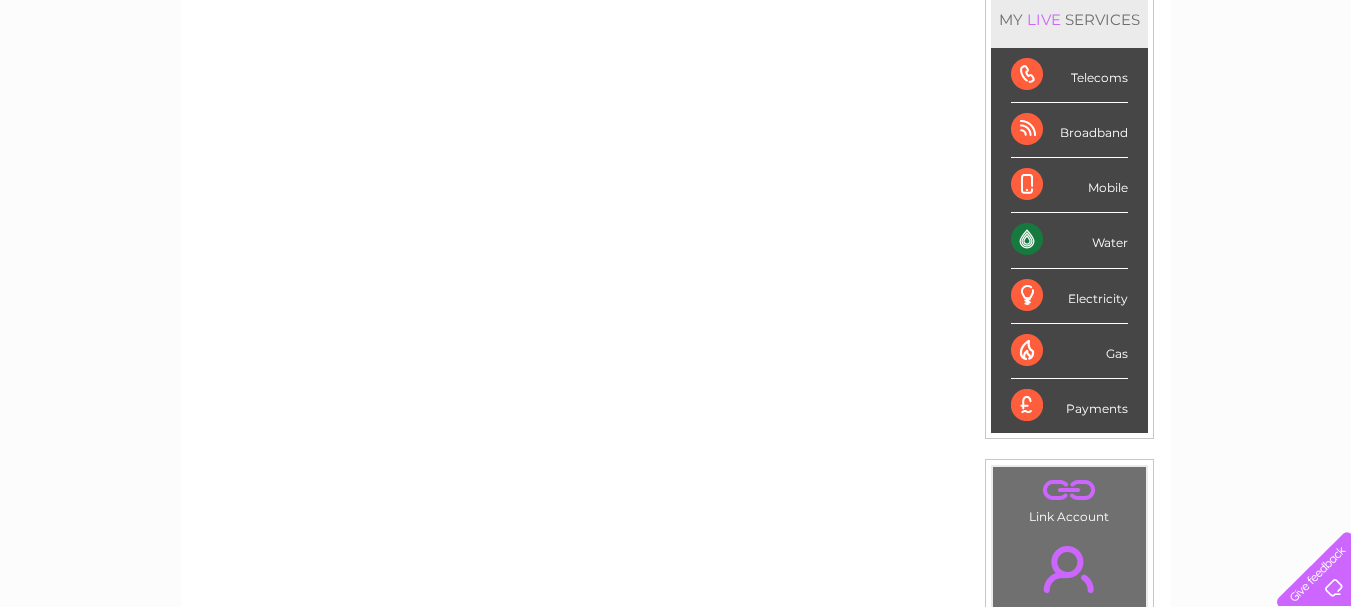 click on "Water" at bounding box center [1069, 240] 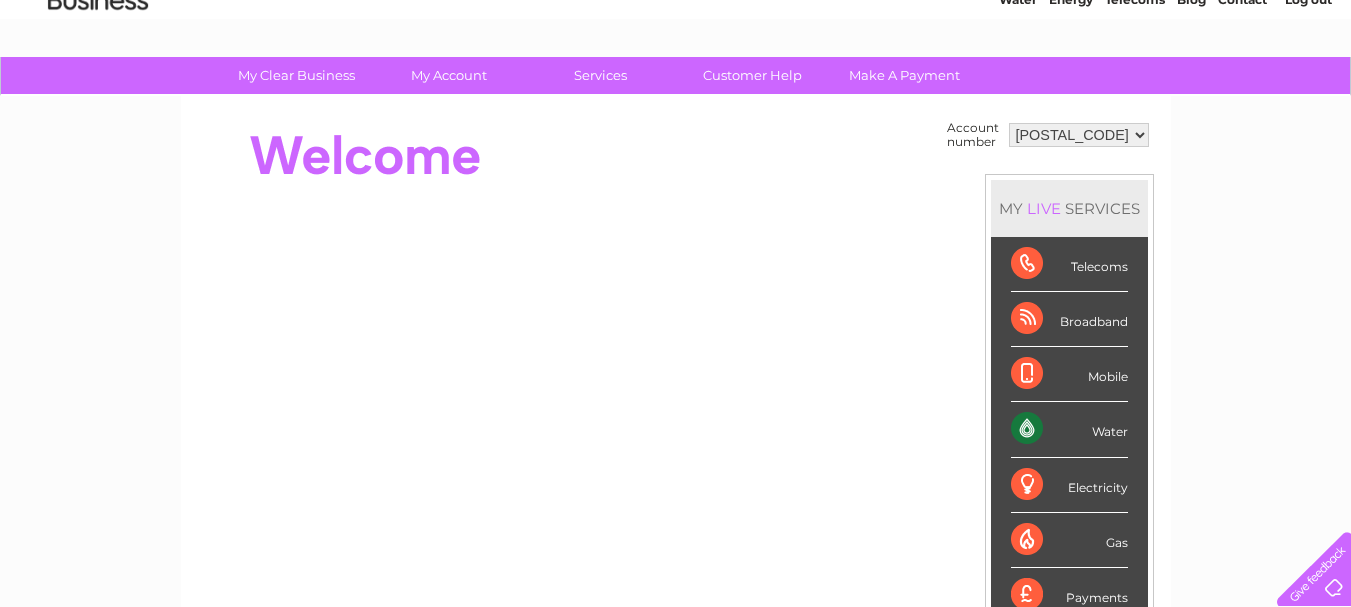 scroll, scrollTop: 82, scrollLeft: 0, axis: vertical 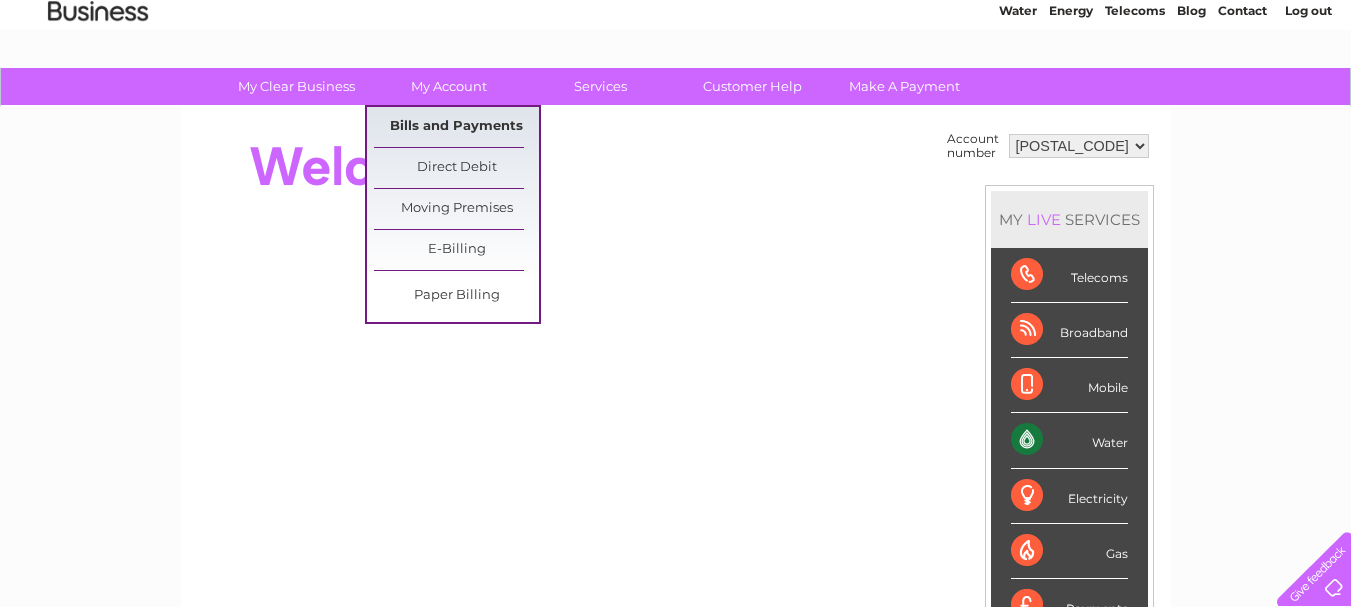 click on "Bills and Payments" at bounding box center [456, 127] 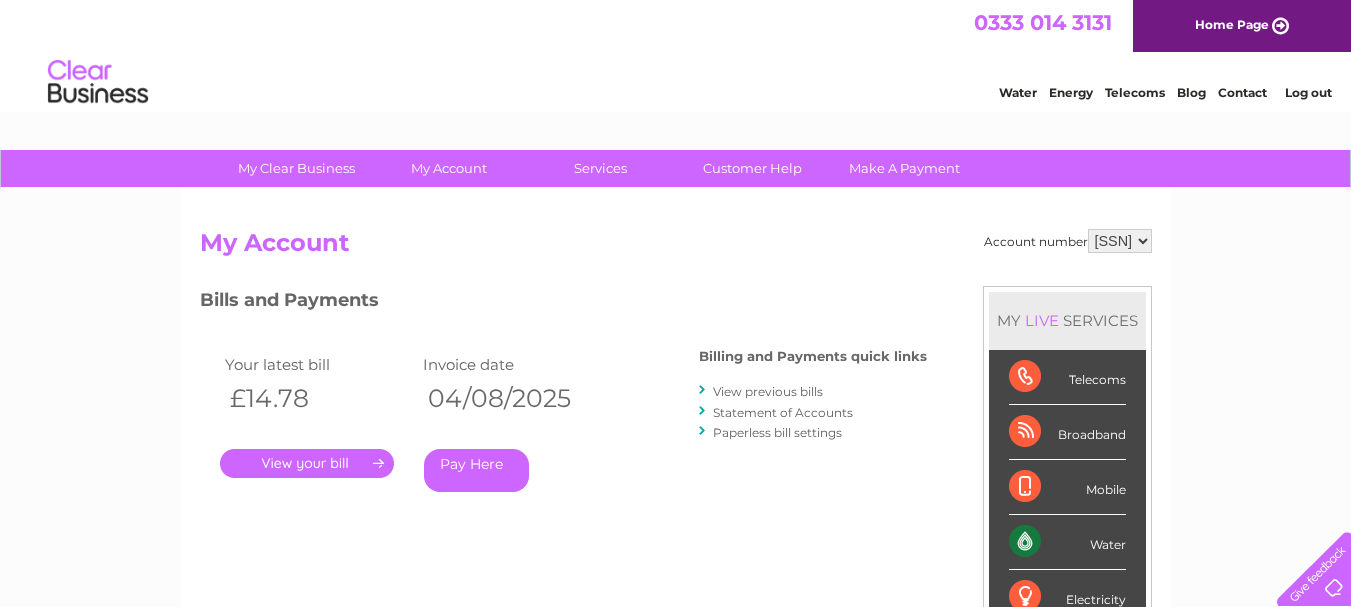 scroll, scrollTop: 0, scrollLeft: 0, axis: both 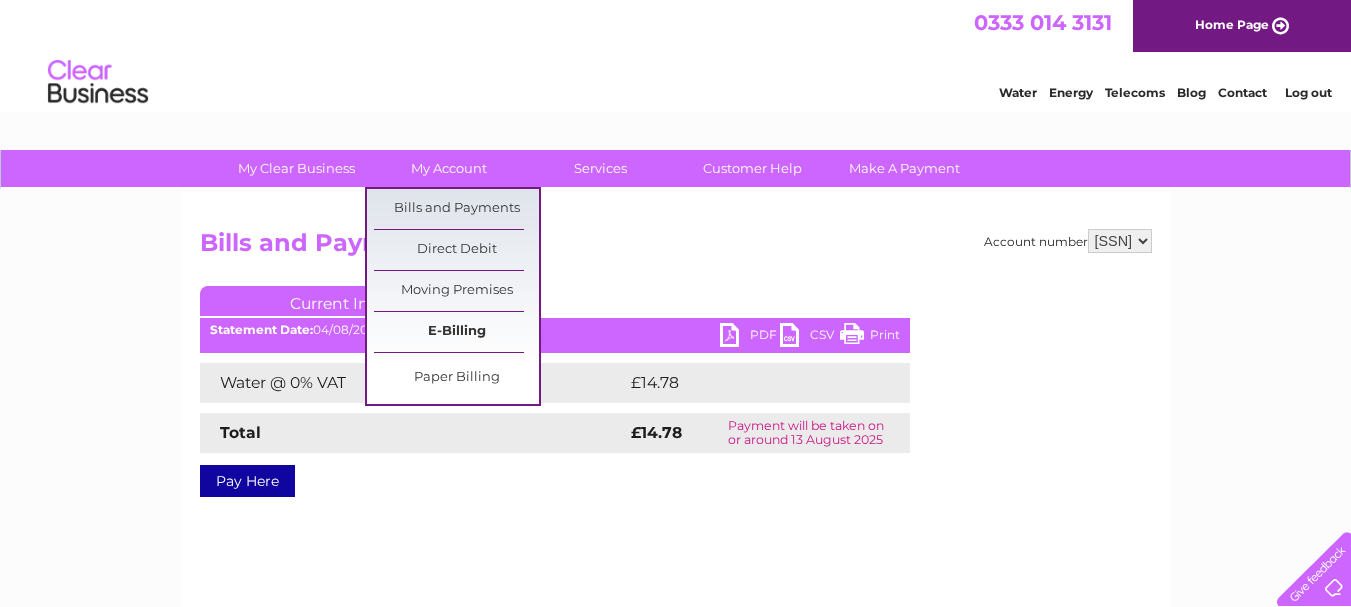 click on "E-Billing" at bounding box center [456, 332] 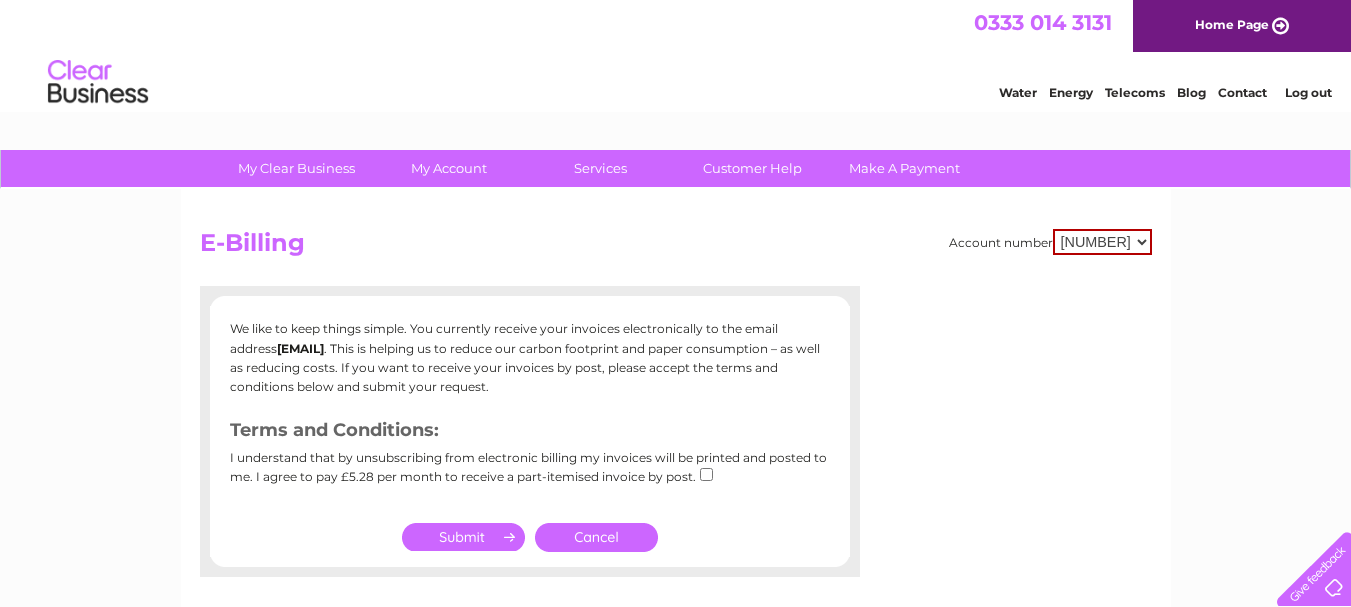 scroll, scrollTop: 0, scrollLeft: 0, axis: both 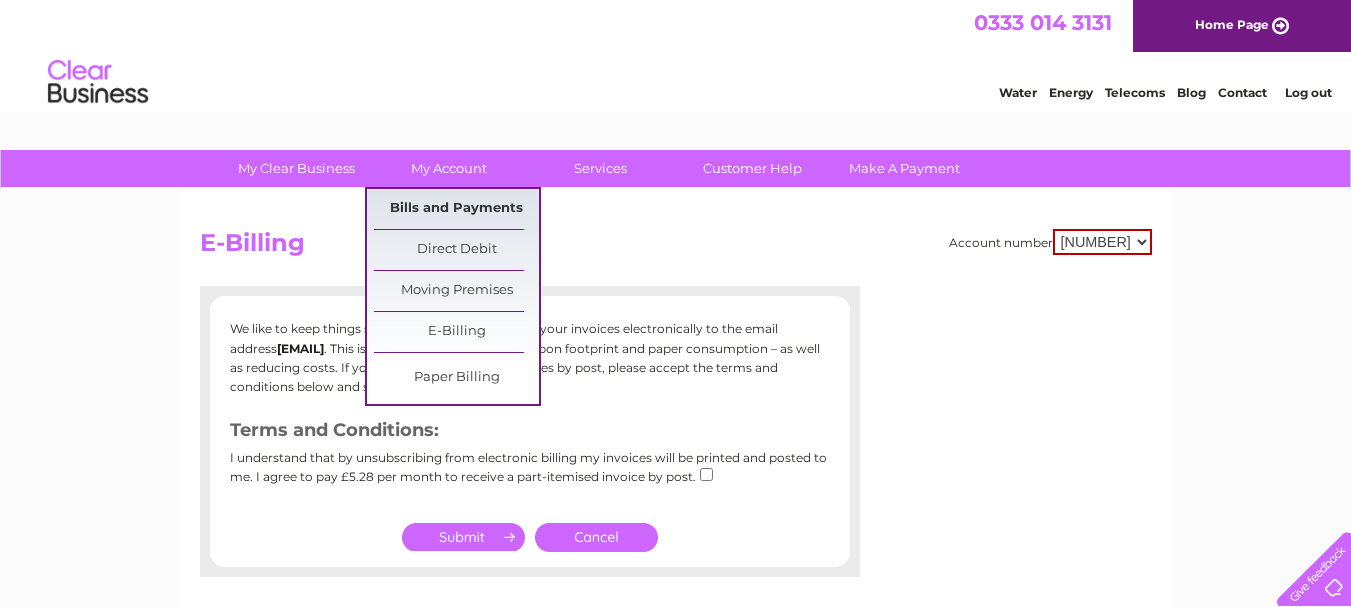 click on "Bills and Payments" at bounding box center [456, 209] 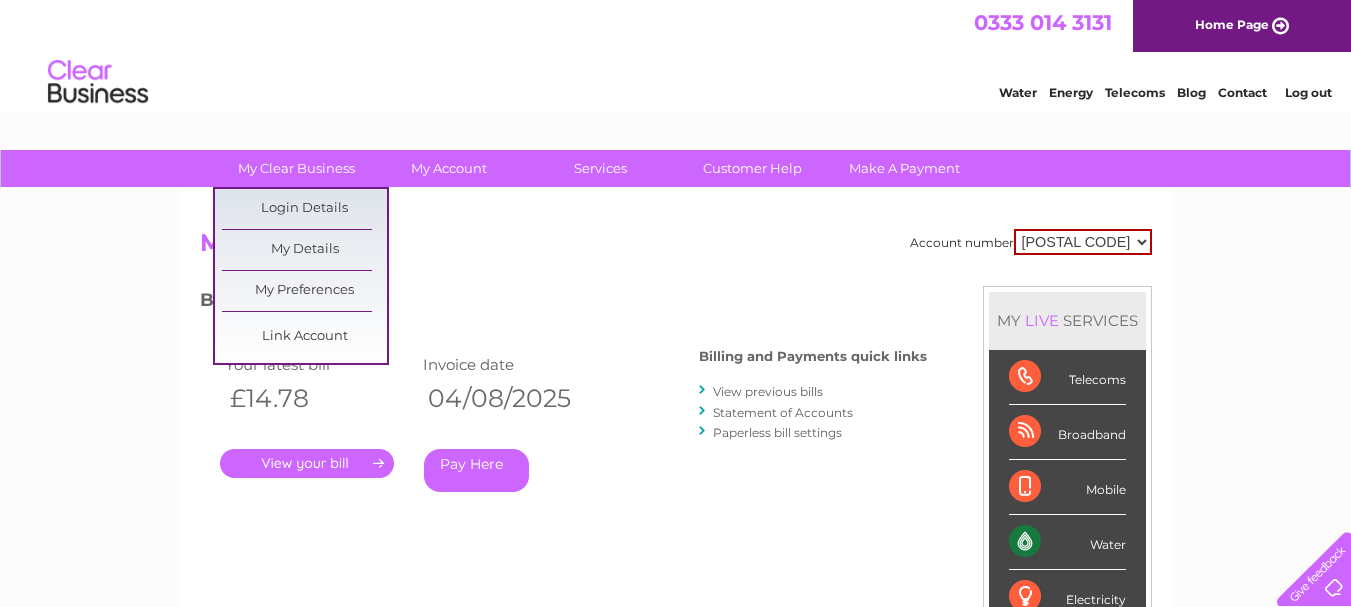 scroll, scrollTop: 0, scrollLeft: 0, axis: both 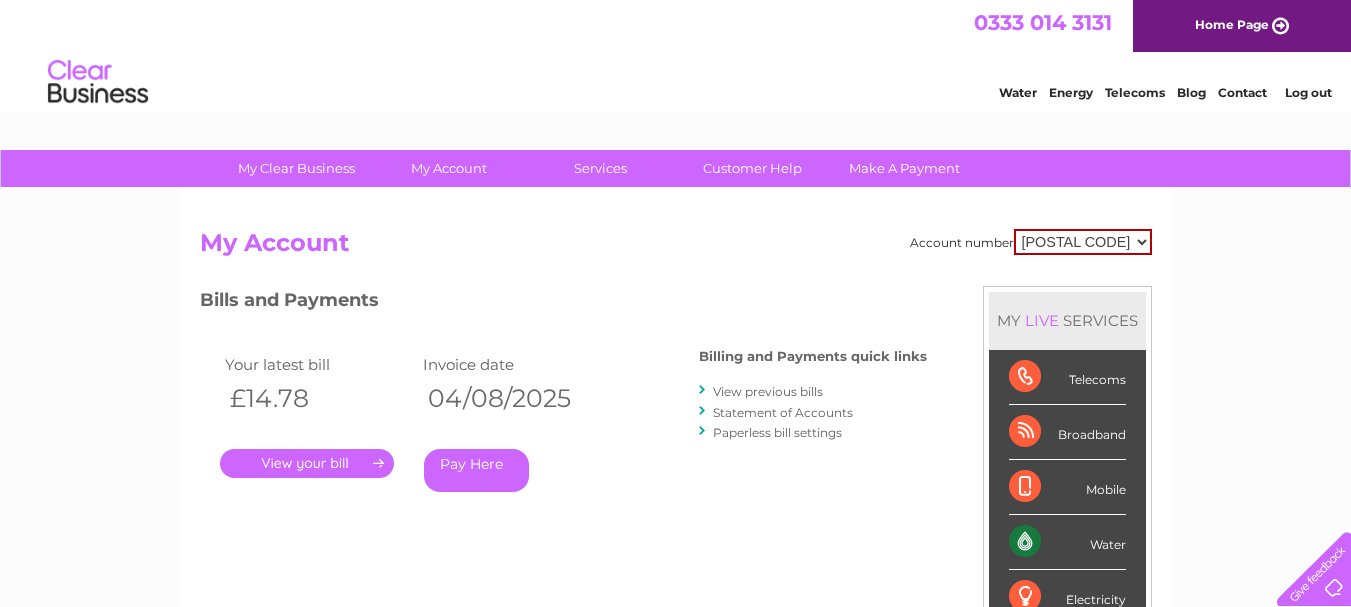 click on "." at bounding box center (307, 463) 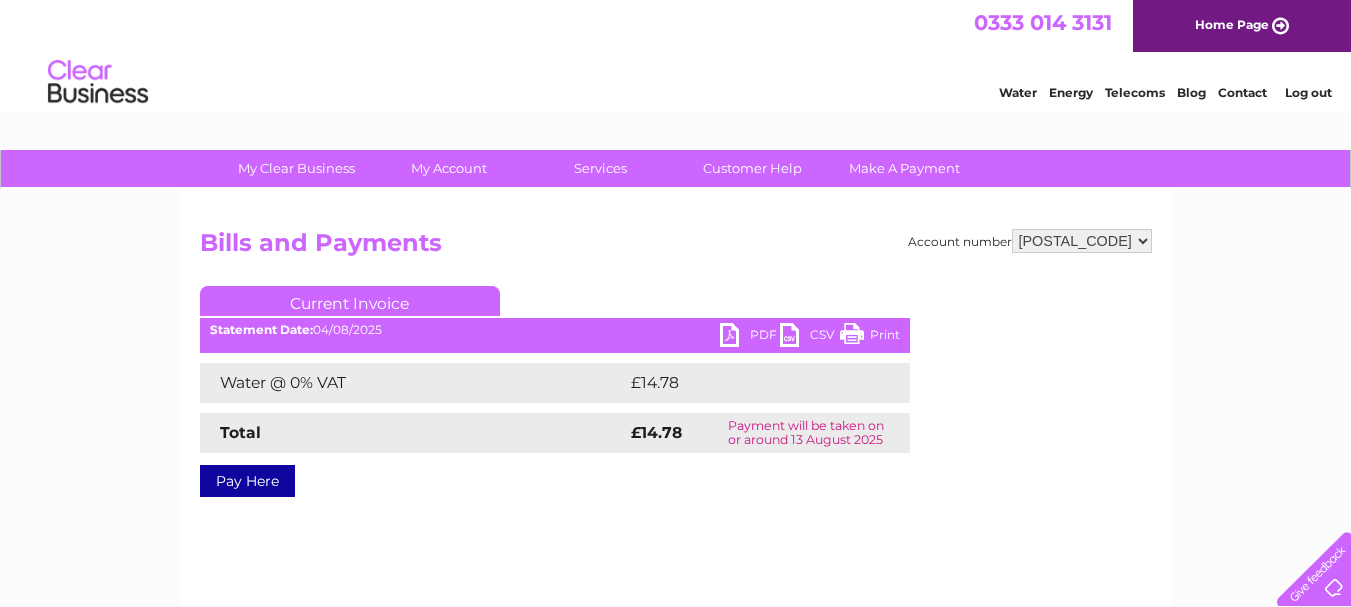 scroll, scrollTop: 0, scrollLeft: 0, axis: both 